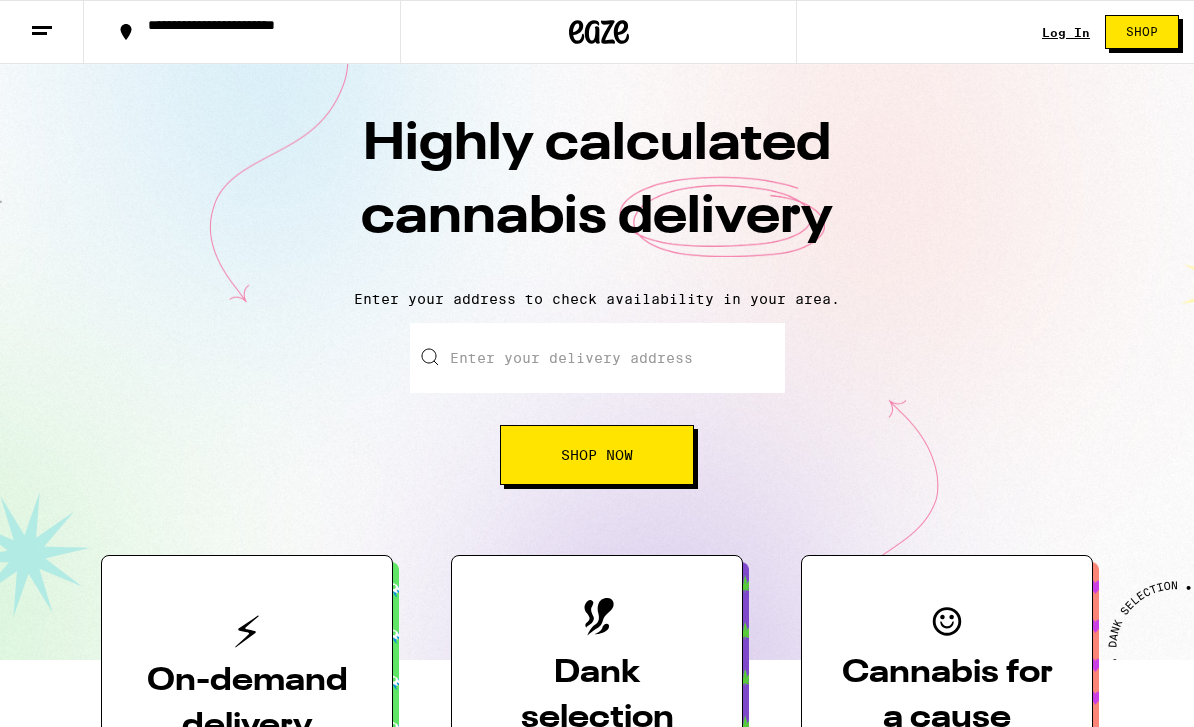scroll, scrollTop: 0, scrollLeft: 0, axis: both 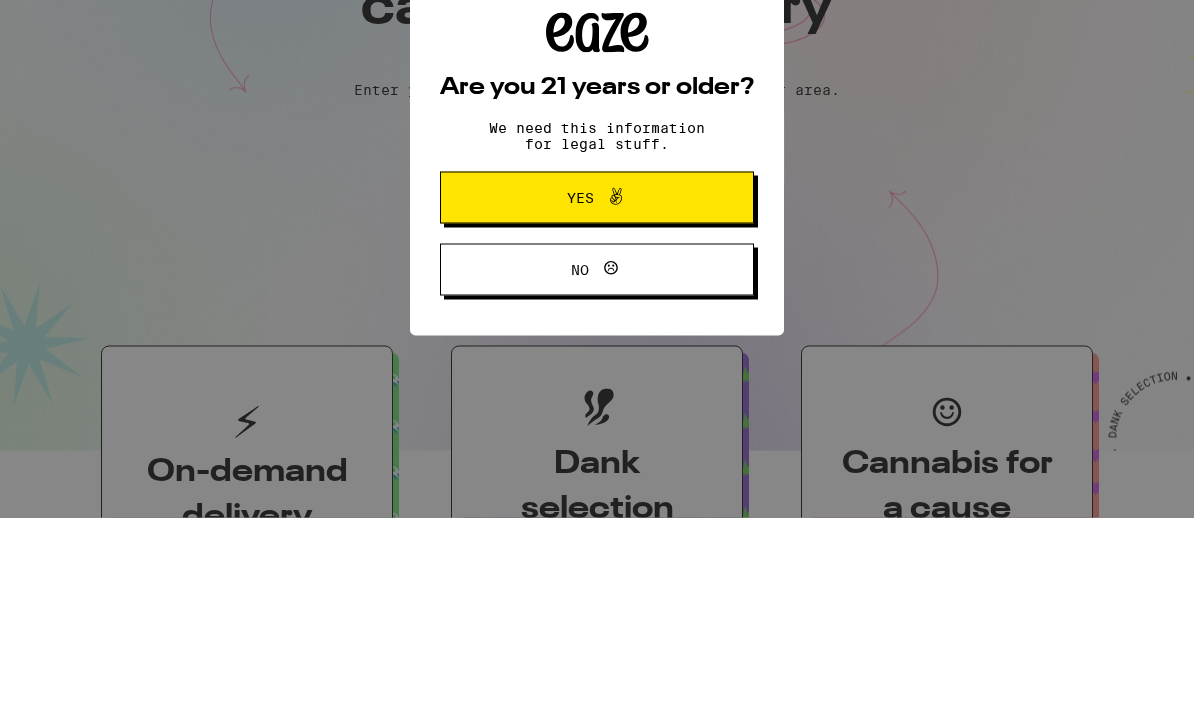 click on "Yes" at bounding box center [597, 407] 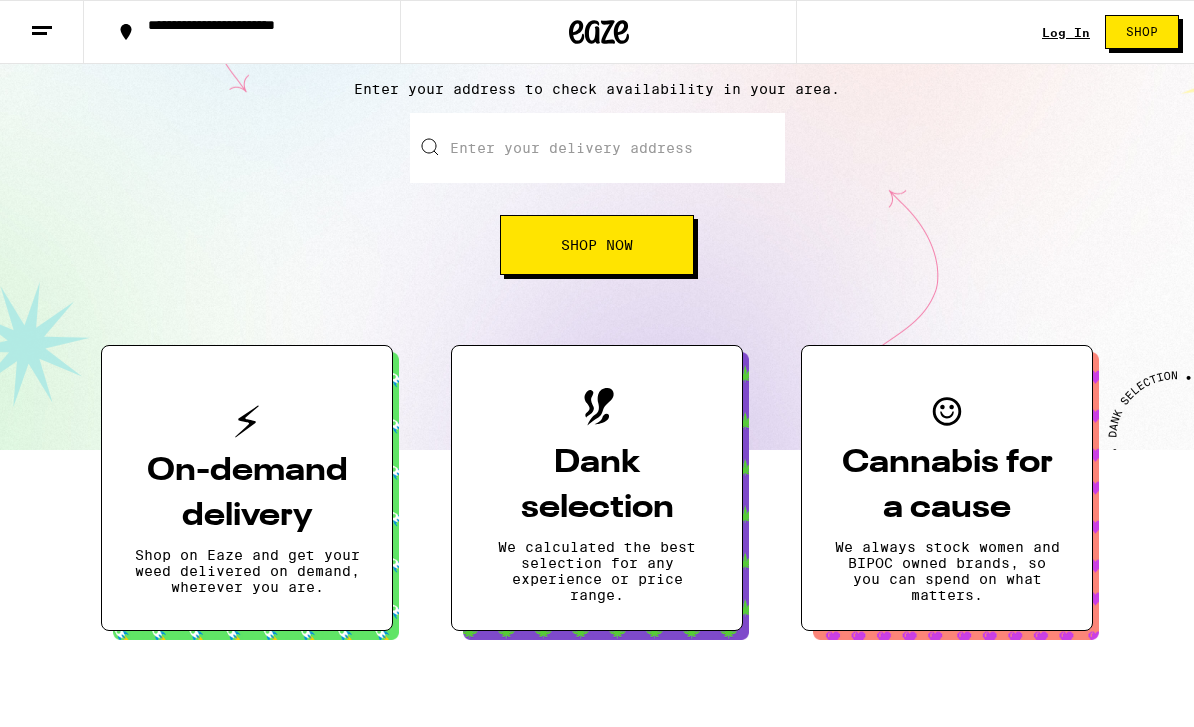 scroll, scrollTop: 0, scrollLeft: 0, axis: both 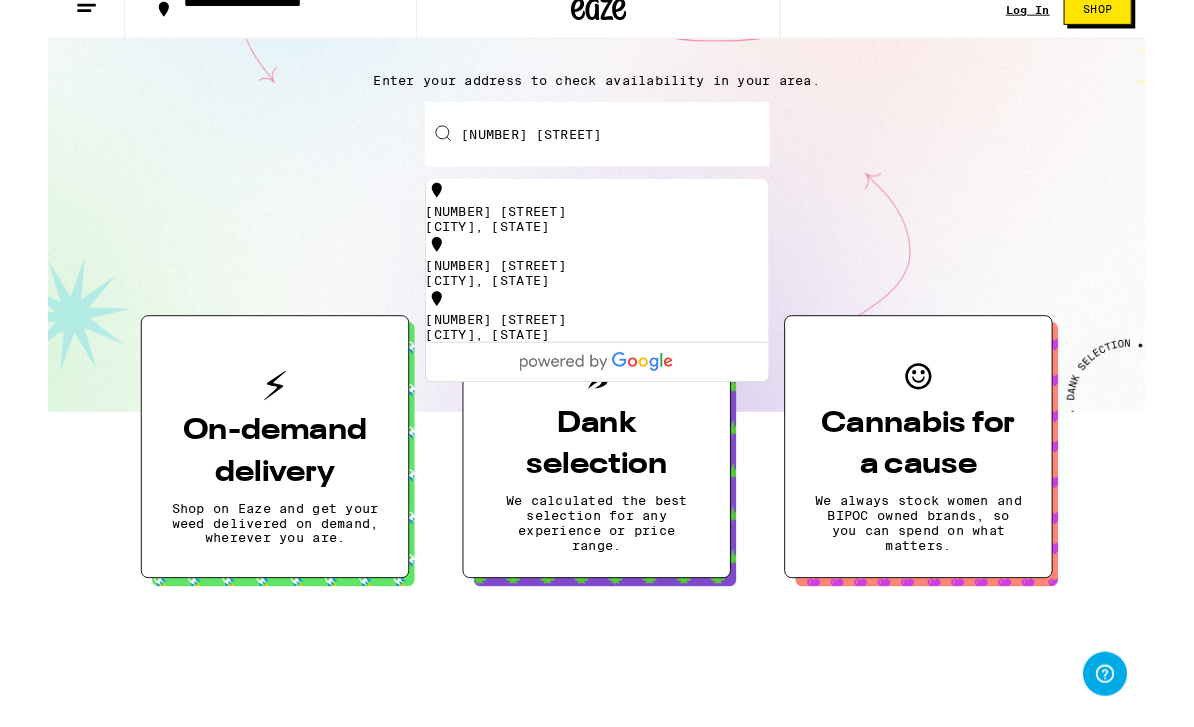 click on "[NUMBER] [STREET], [CITY], [STATE]" at bounding box center [597, 319] 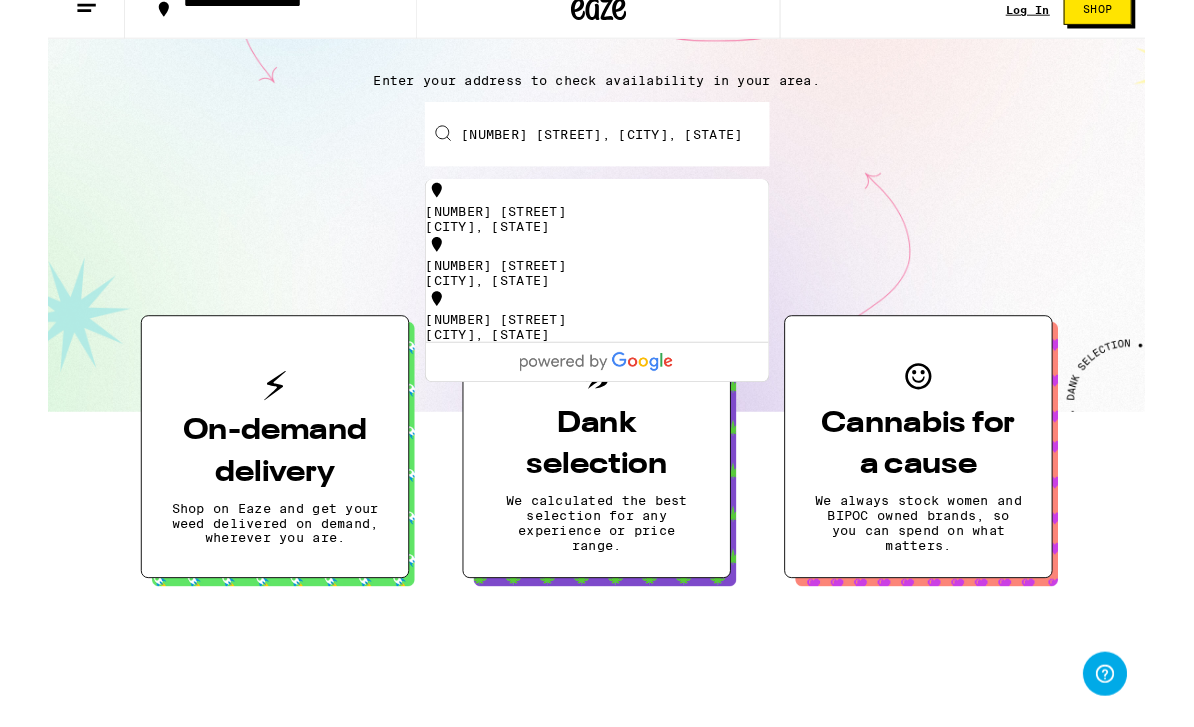 scroll, scrollTop: 212, scrollLeft: 0, axis: vertical 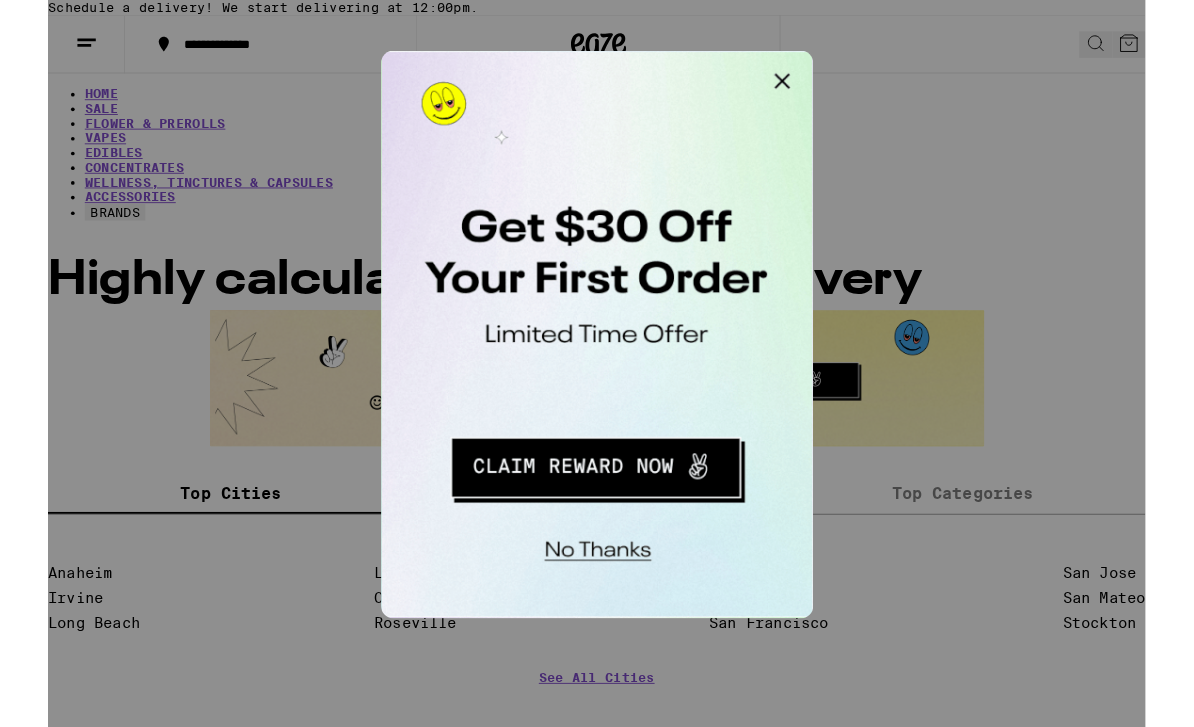 click at bounding box center [634, 71] 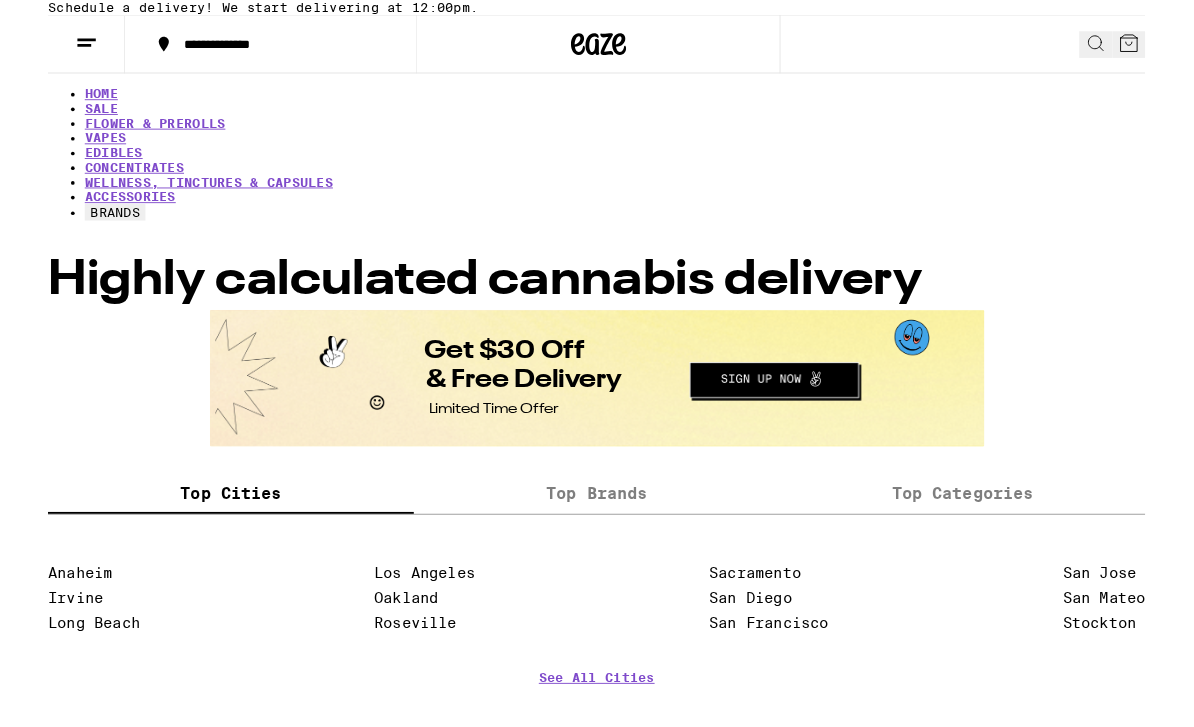 scroll, scrollTop: 0, scrollLeft: 0, axis: both 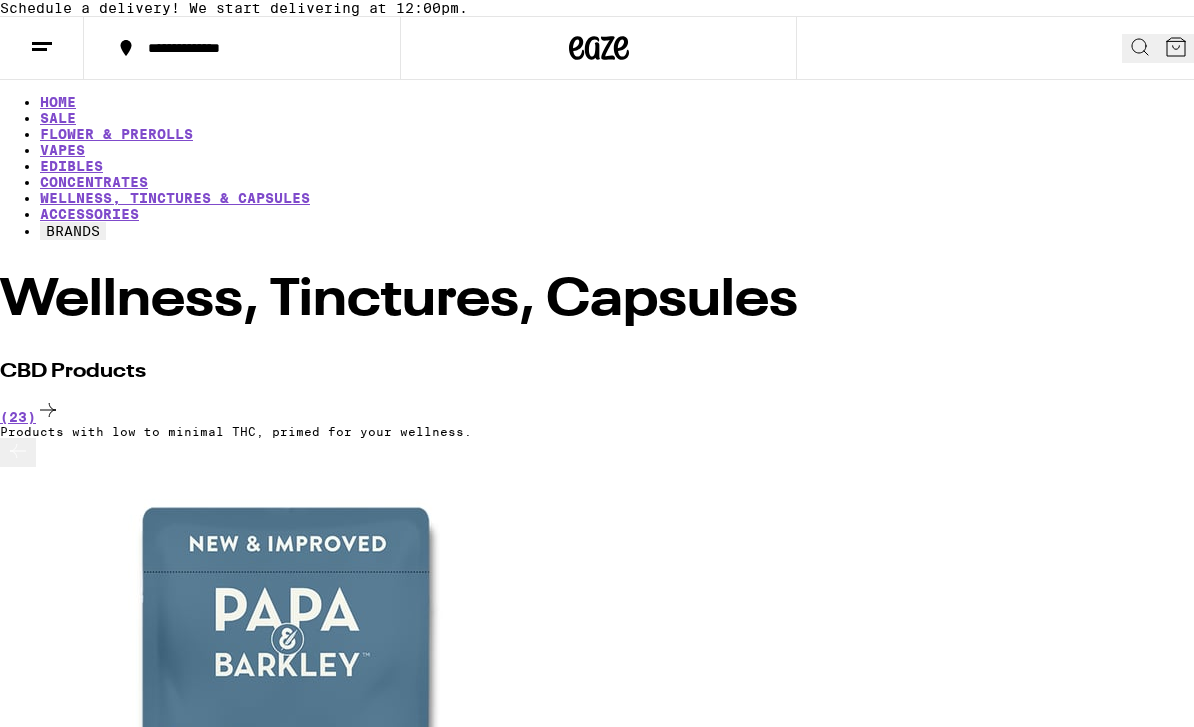 click on "EDIBLES" at bounding box center (71, 166) 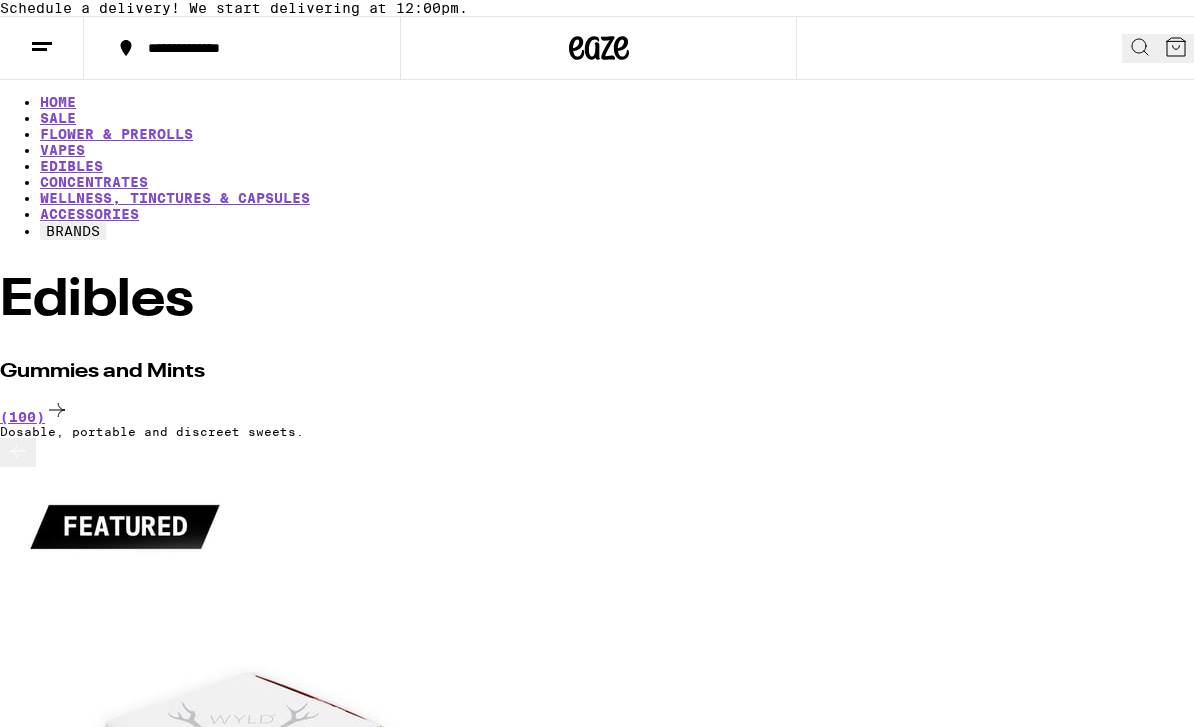 scroll, scrollTop: 0, scrollLeft: 1720, axis: horizontal 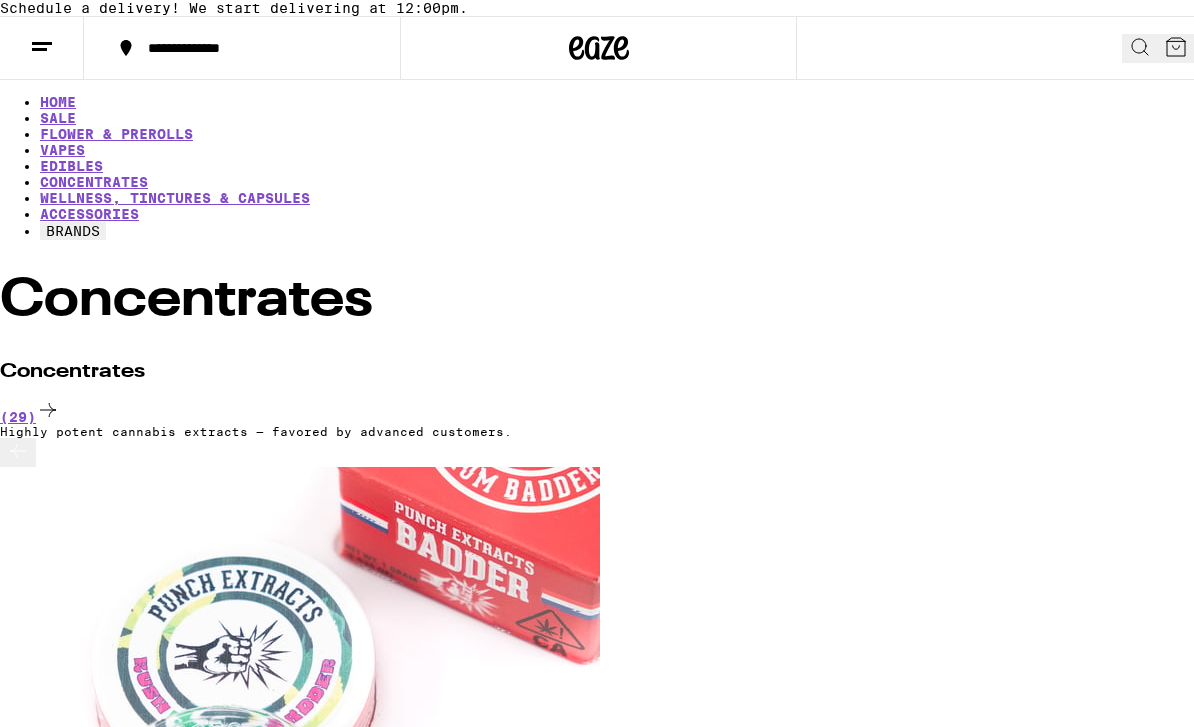click on "EDIBLES" at bounding box center (71, 166) 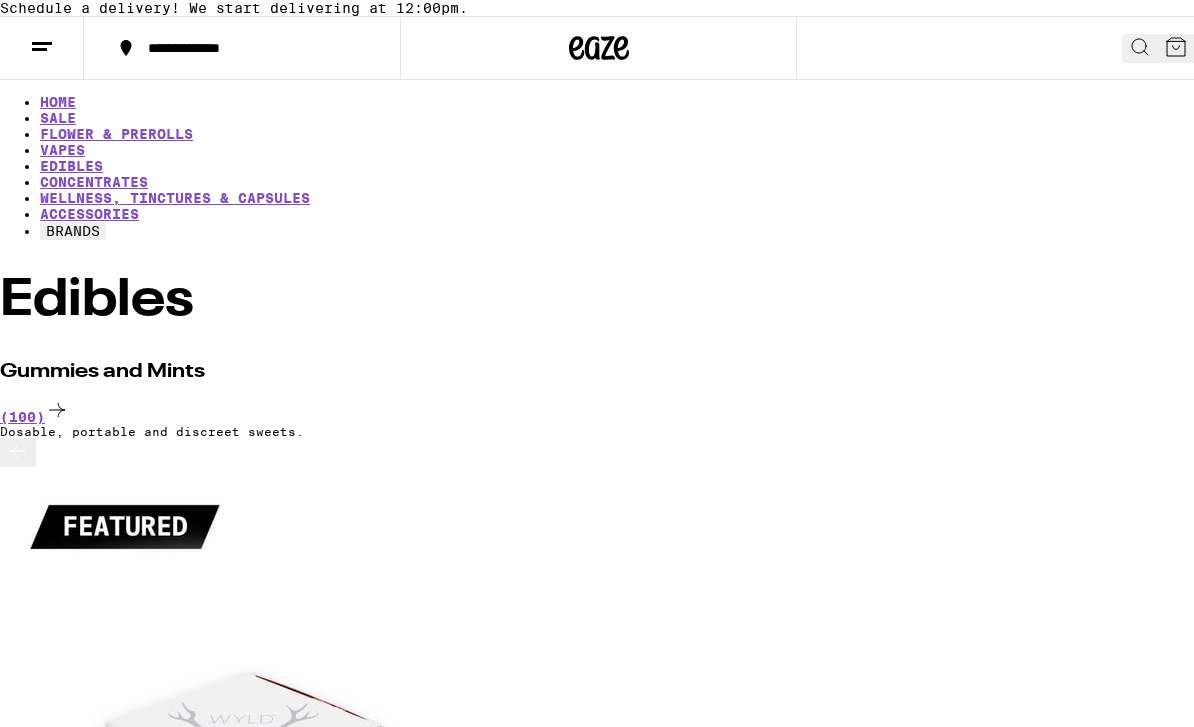 scroll, scrollTop: 0, scrollLeft: 0, axis: both 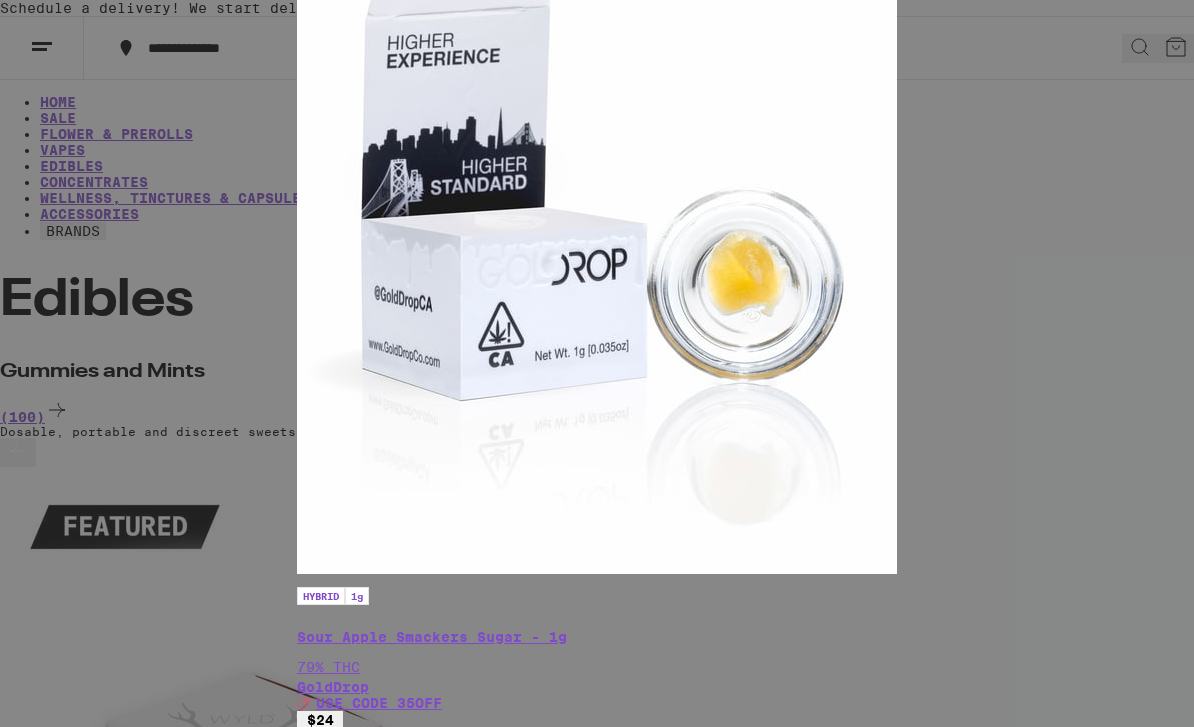 click on "HYBRID 1g Bubba Fritter Diamond Badder - 1g 68% THC GoldDrop Deal Created with Sketch. USE CODE 35OFF $24 HYBRID 1g Sour Apple Smackers Sugar - 1g 79% THC GoldDrop Deal Created with Sketch. USE CODE 35OFF $24 INDICA 1g Jet Lag Badder - 1g 62% THC GoldDrop Deal Created with Sketch. USE CODE 35OFF $24" at bounding box center [597, 301] 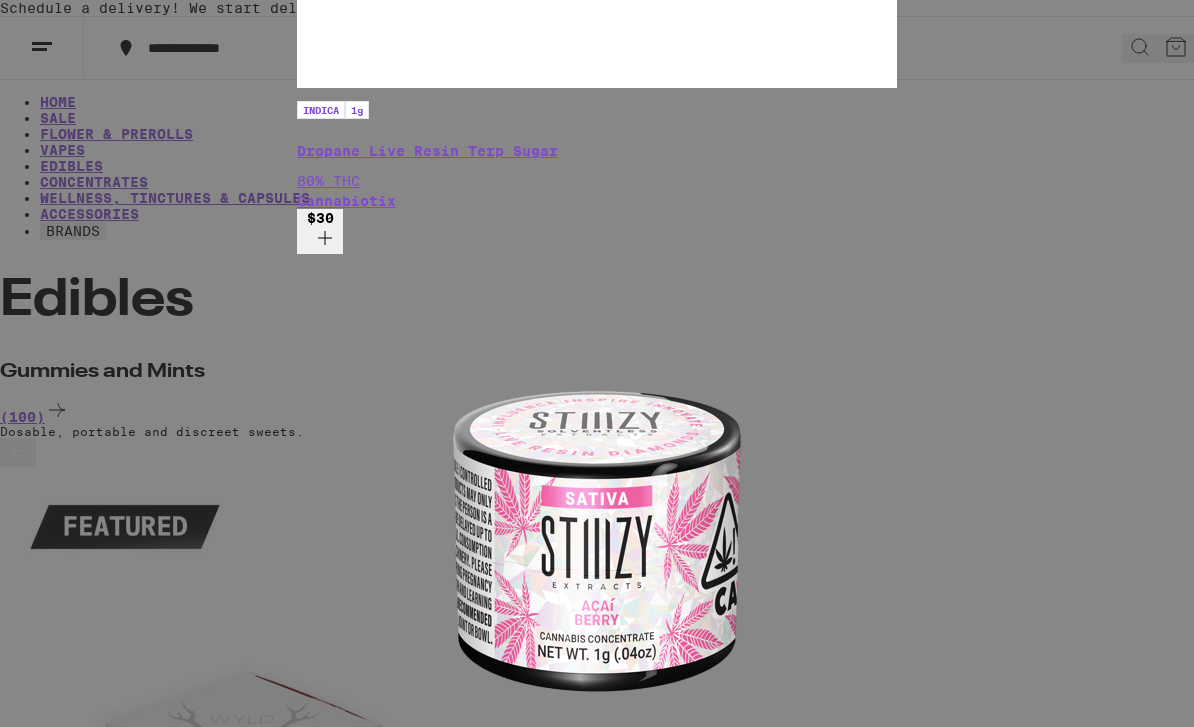 type on "C" 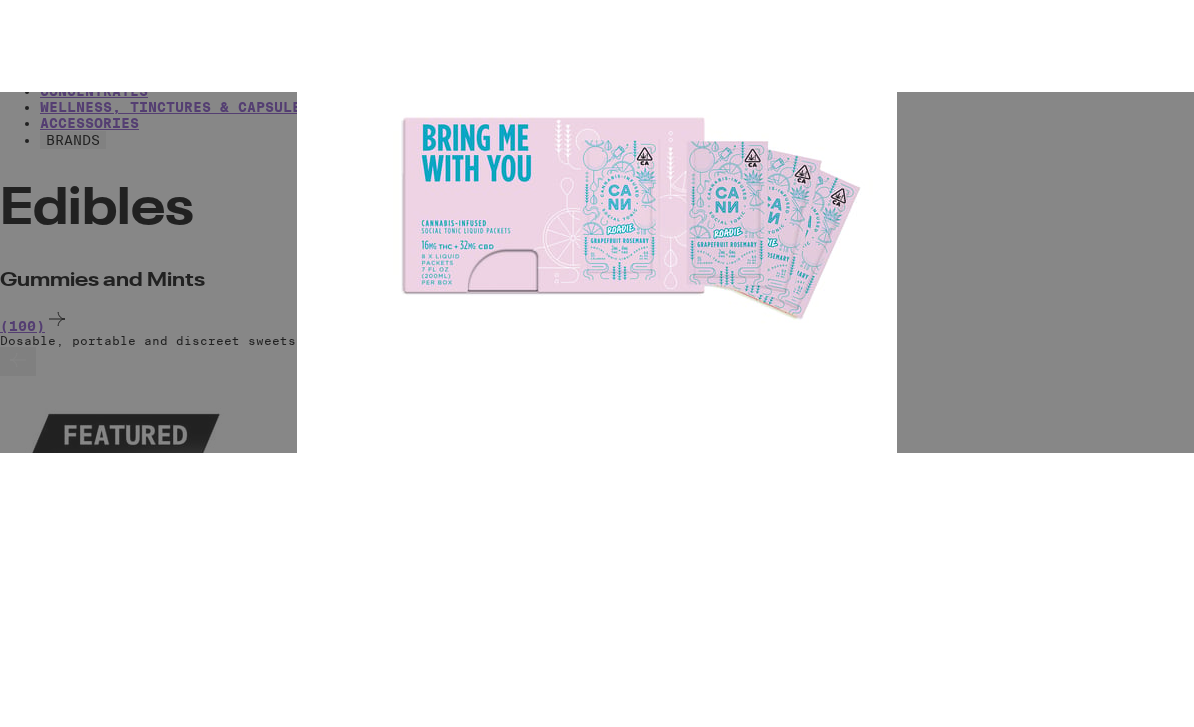 type on "Mixers" 